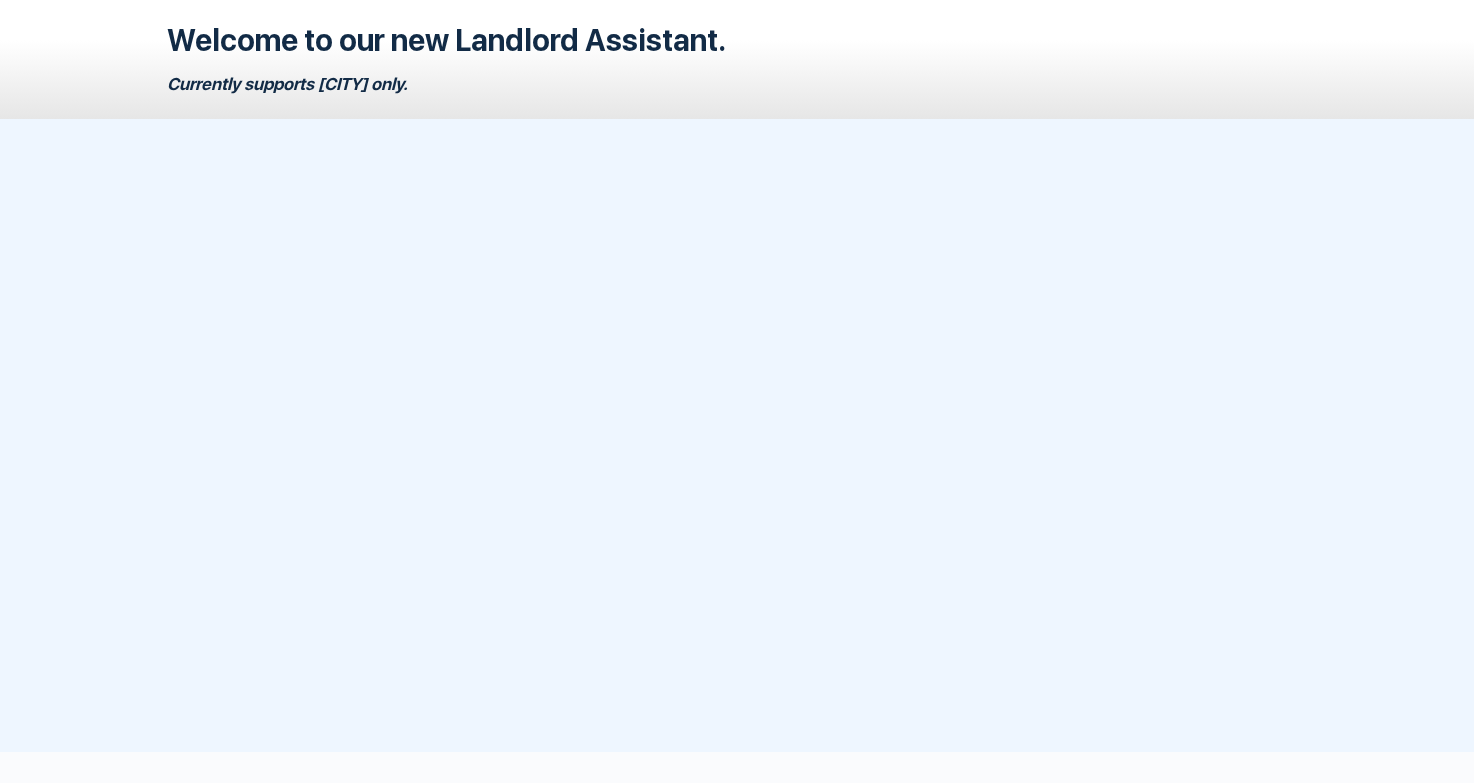 scroll, scrollTop: 0, scrollLeft: 0, axis: both 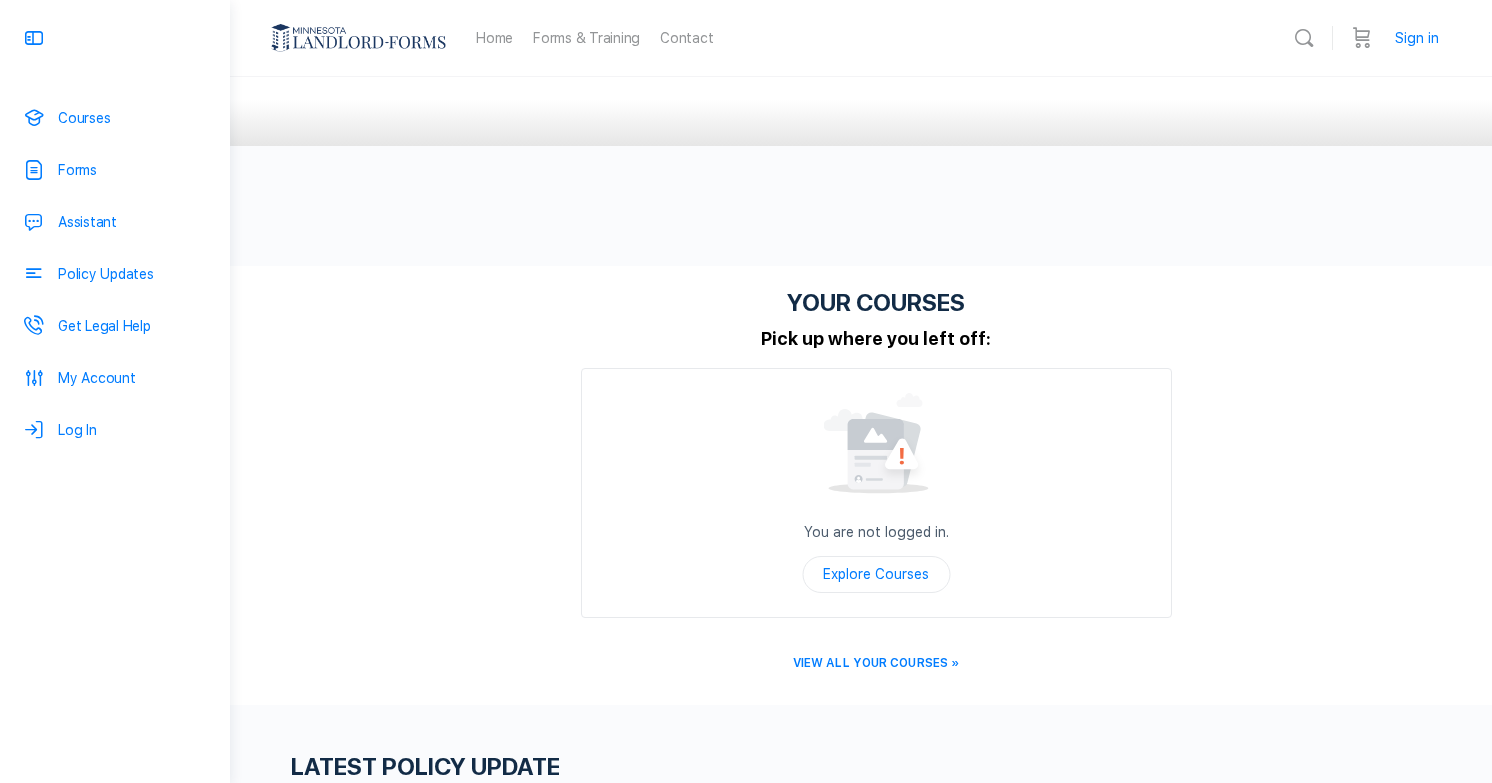 click on "Sign in" at bounding box center [1417, 38] 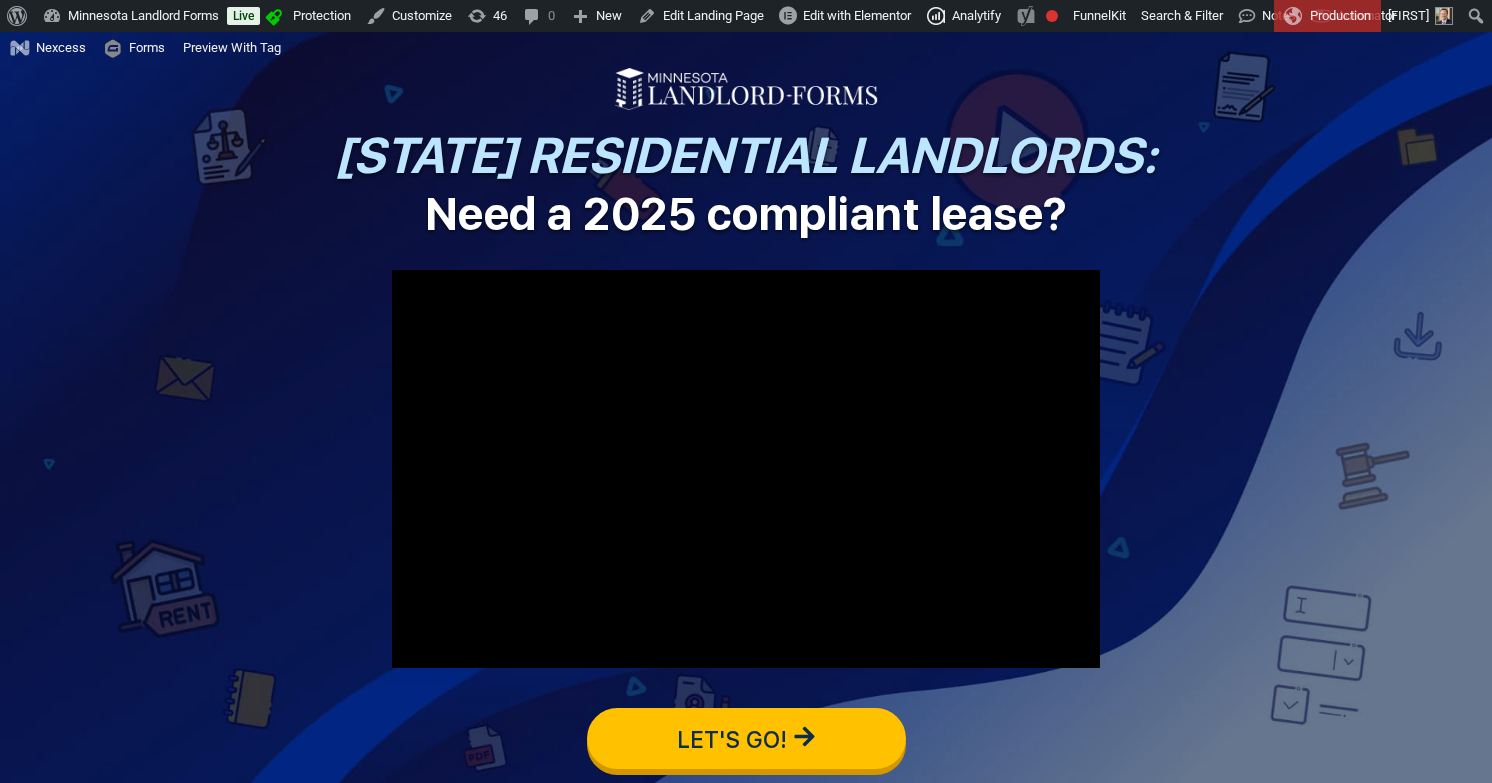 scroll, scrollTop: 0, scrollLeft: 0, axis: both 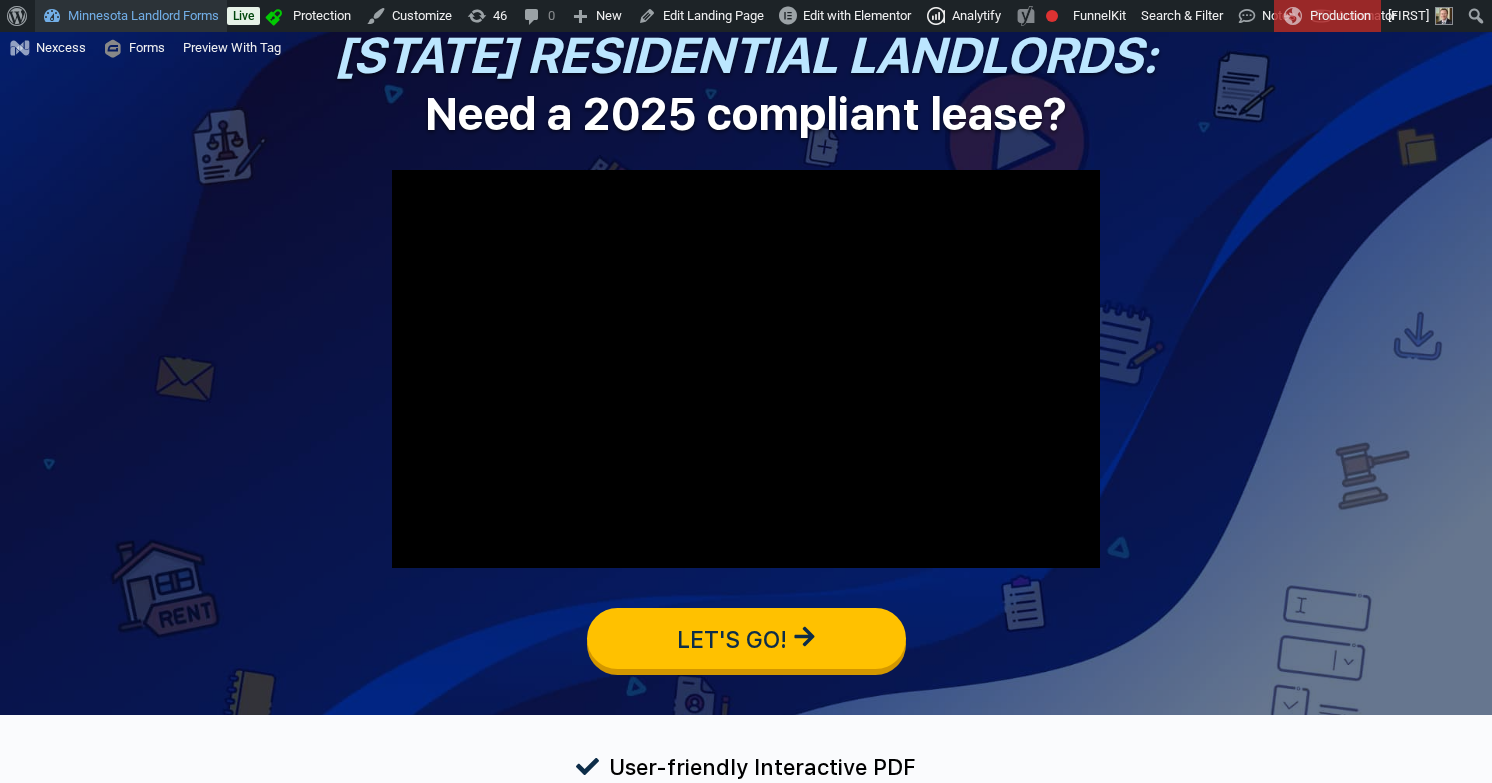 click on "Minnesota Landlord Forms" at bounding box center (131, 16) 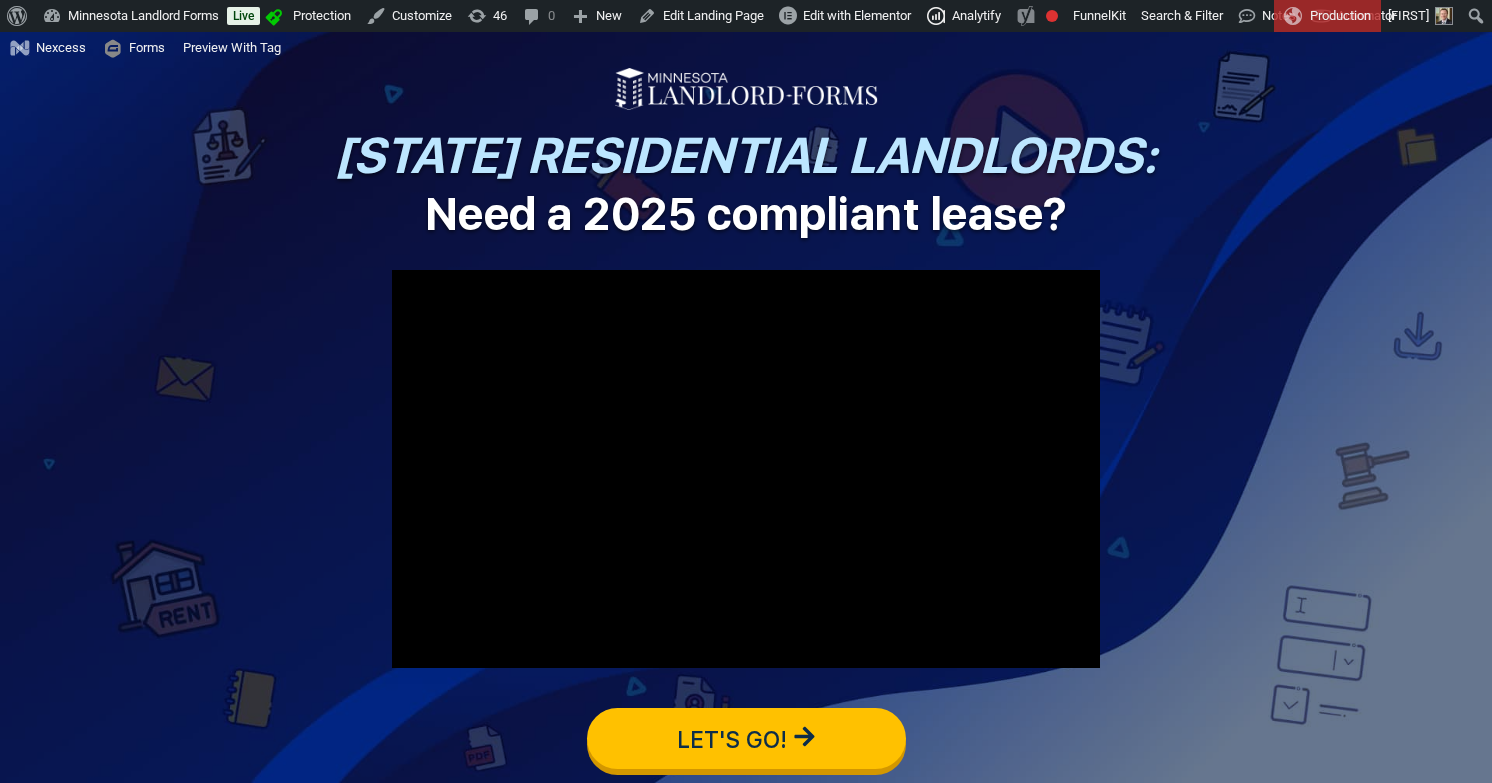 scroll, scrollTop: 0, scrollLeft: 0, axis: both 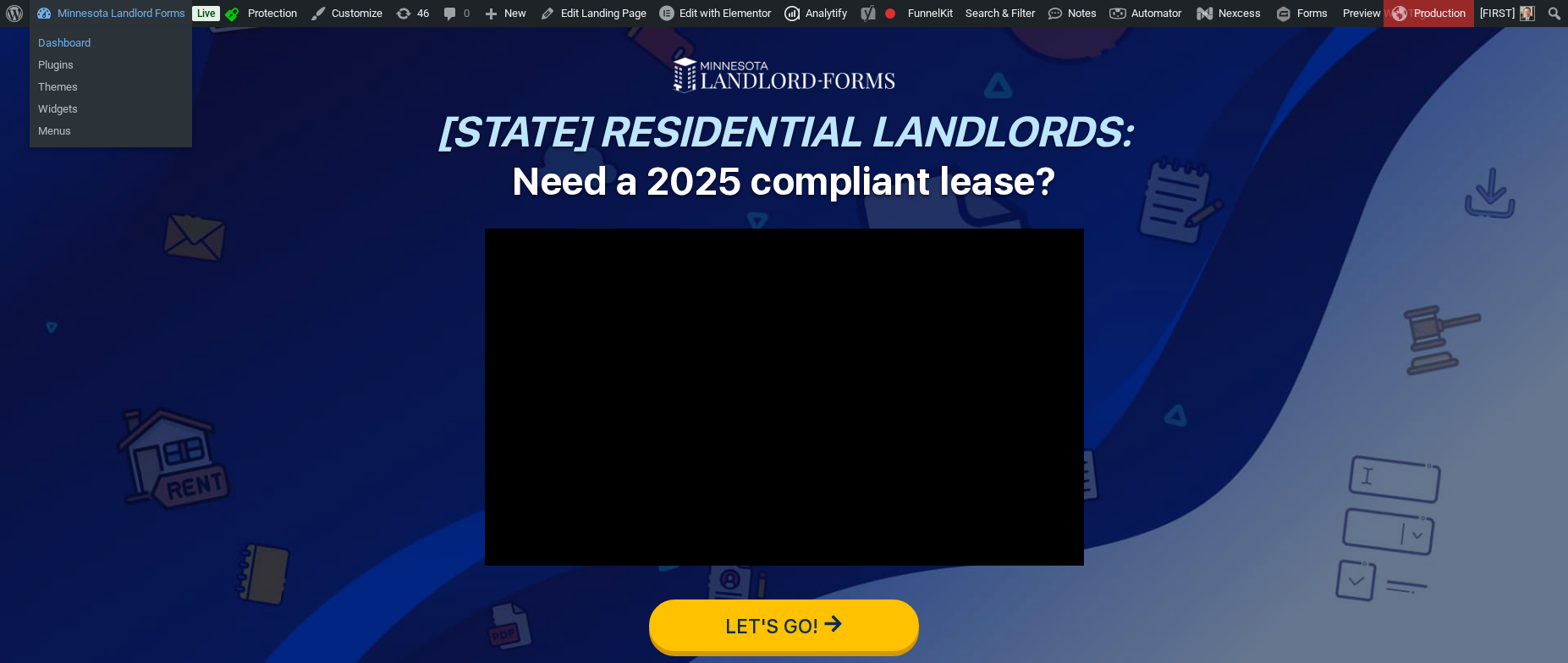 click on "Dashboard" at bounding box center (111, 43) 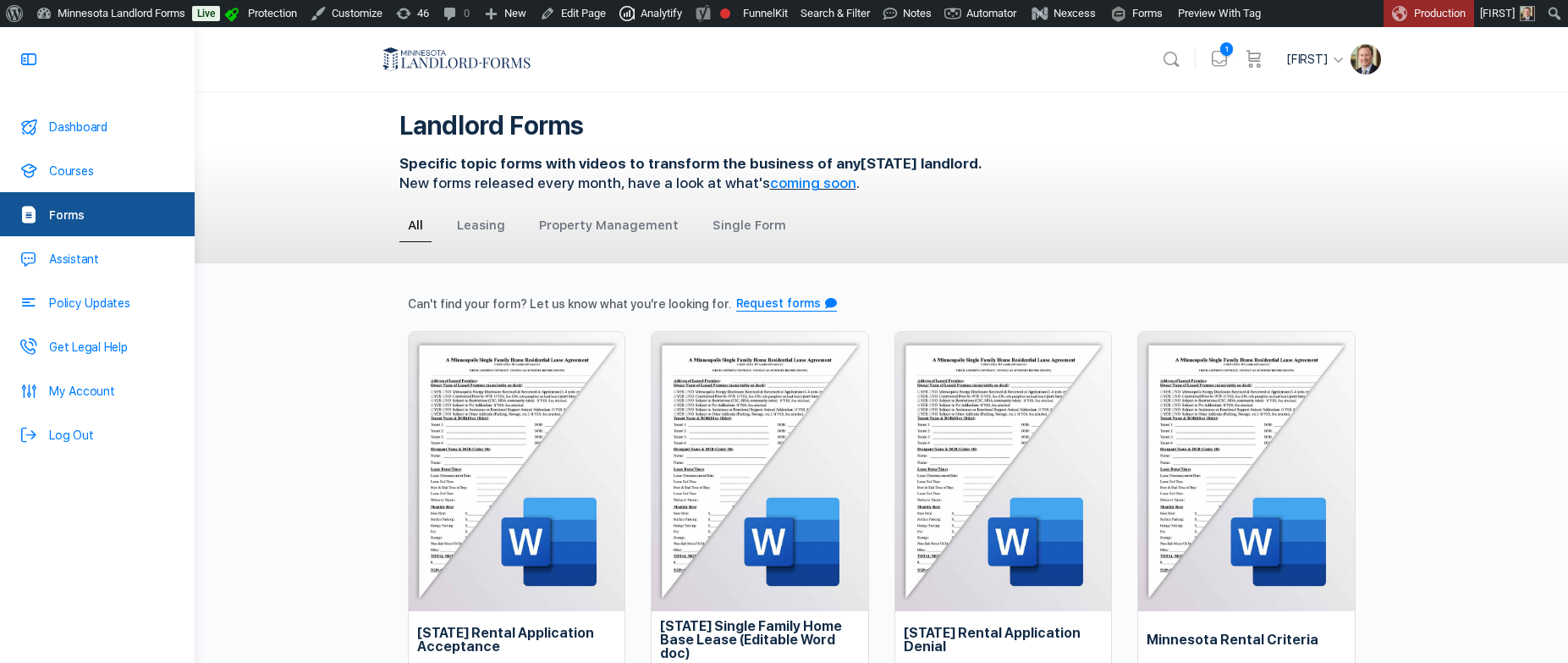 scroll, scrollTop: 0, scrollLeft: 0, axis: both 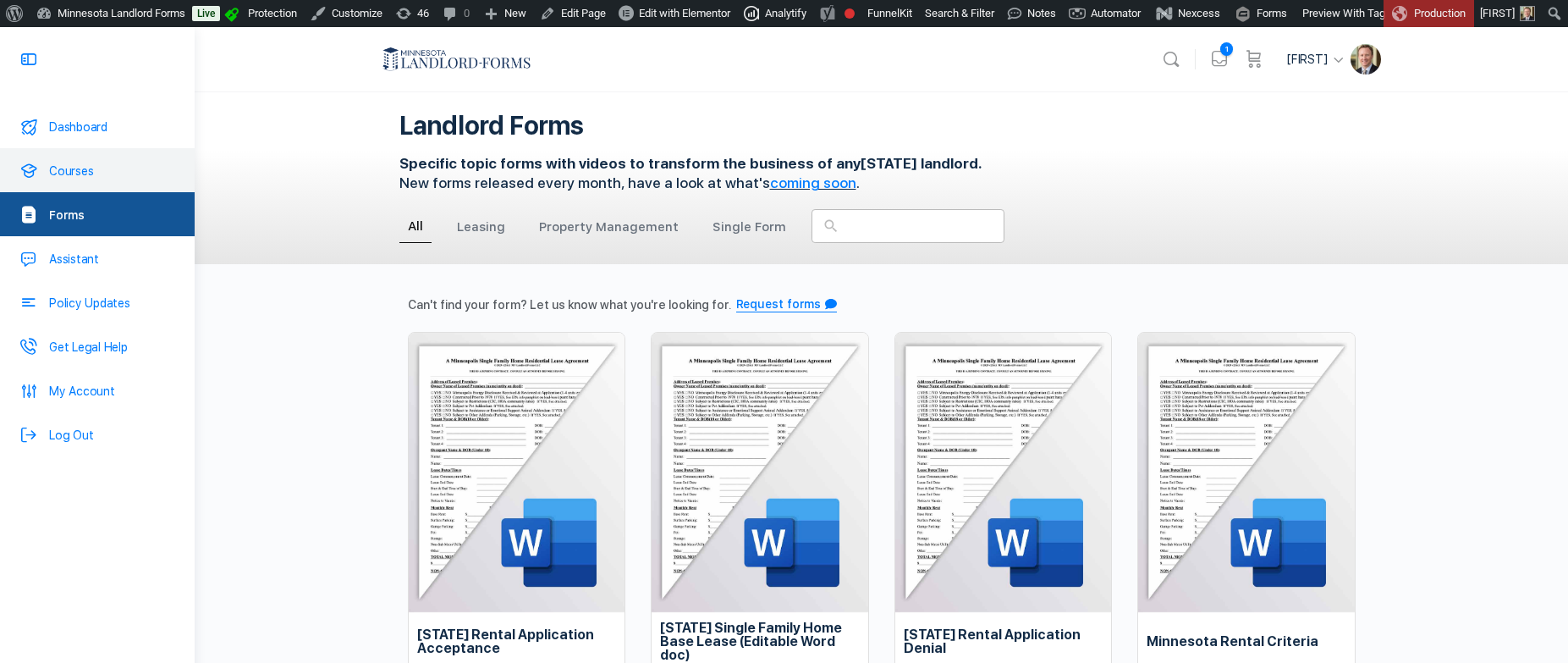 click on "Courses" at bounding box center (71, 171) 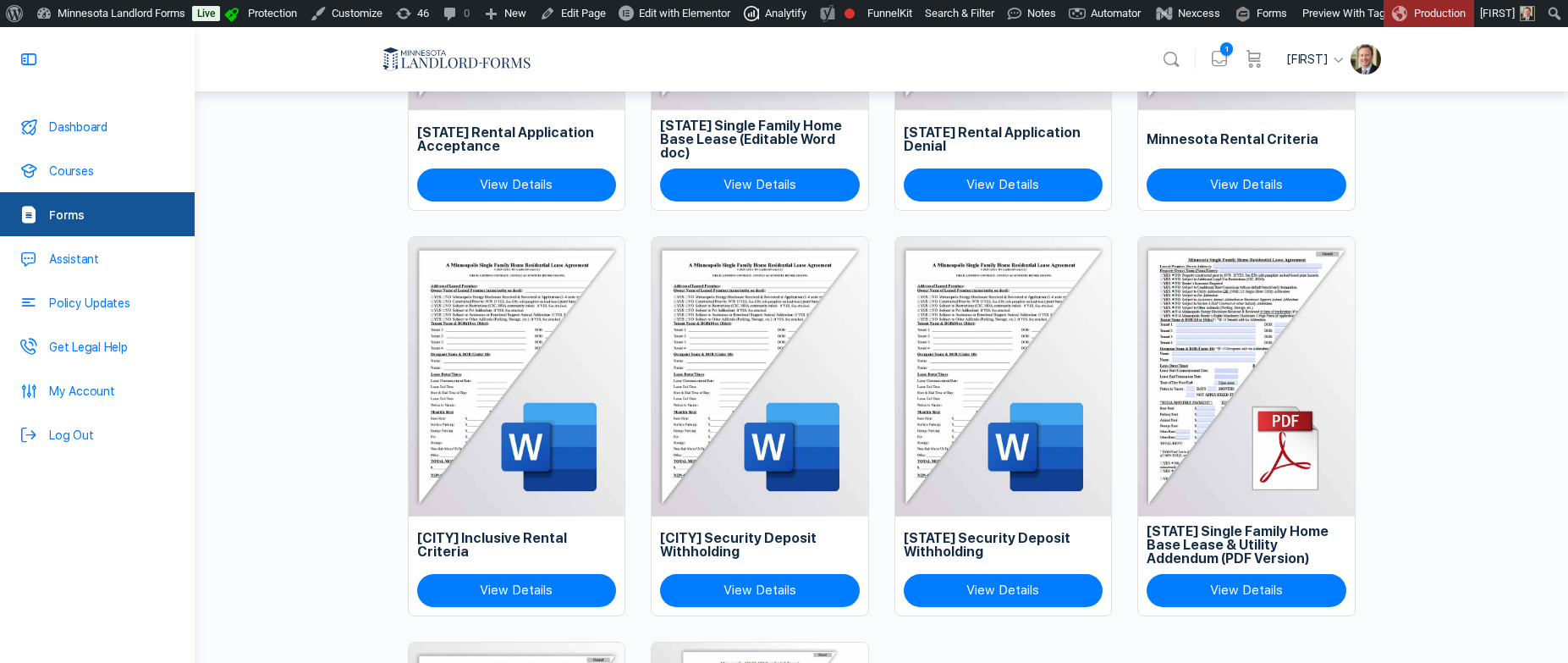 scroll, scrollTop: 593, scrollLeft: 0, axis: vertical 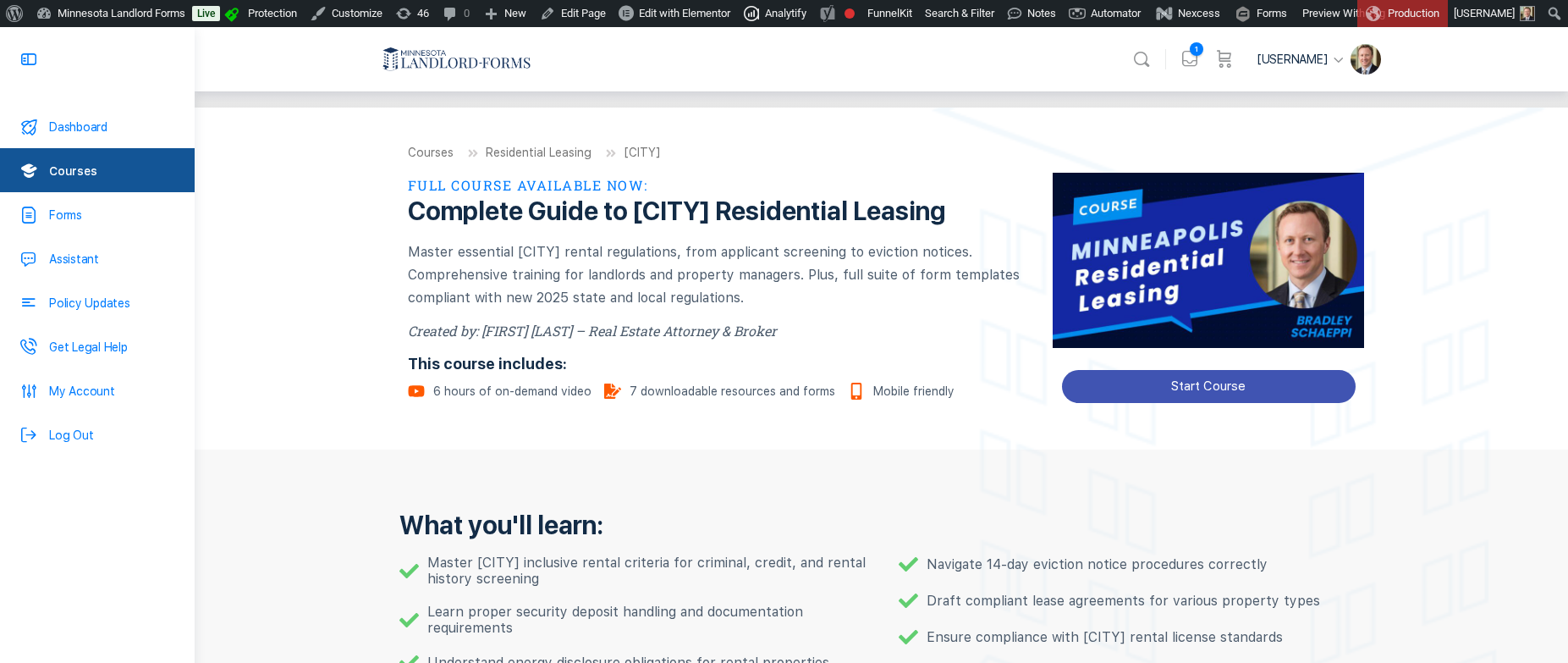 click on "Start Course" at bounding box center (1208, 386) 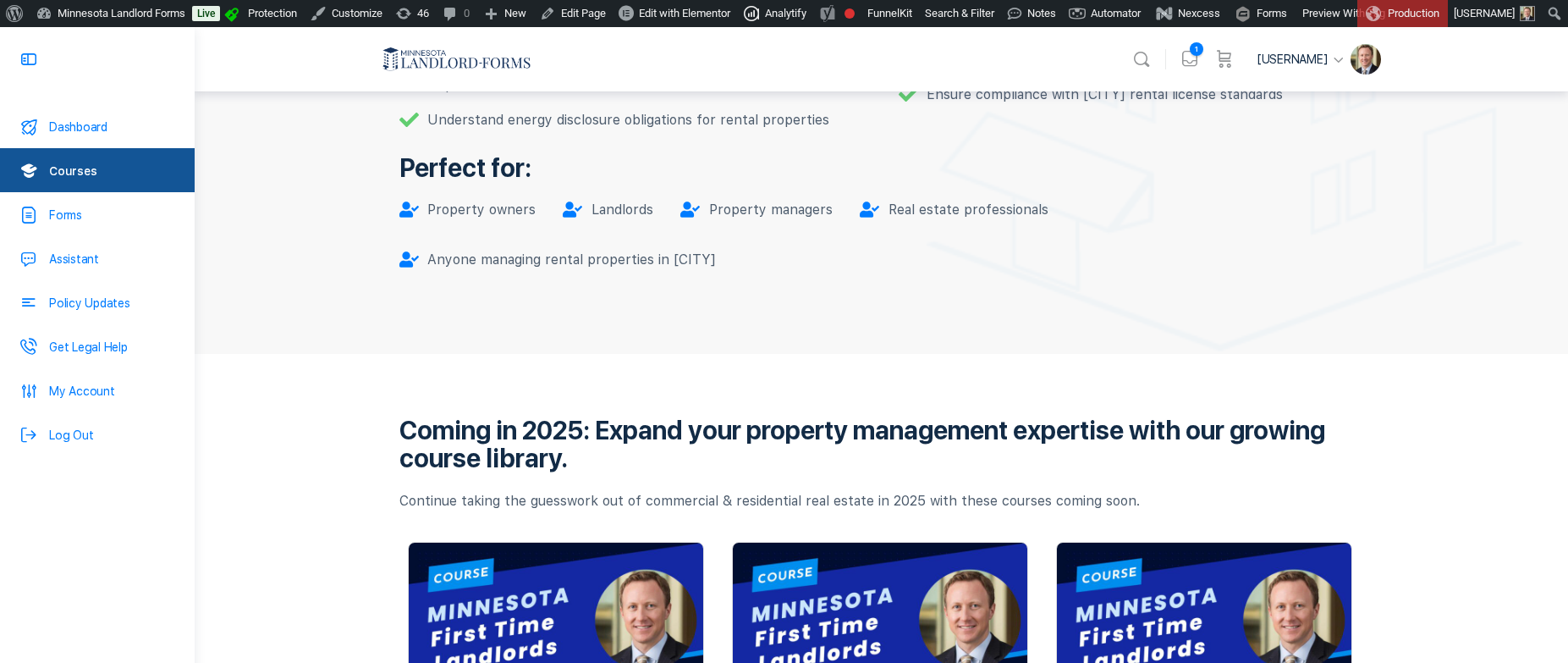 scroll, scrollTop: 847, scrollLeft: 0, axis: vertical 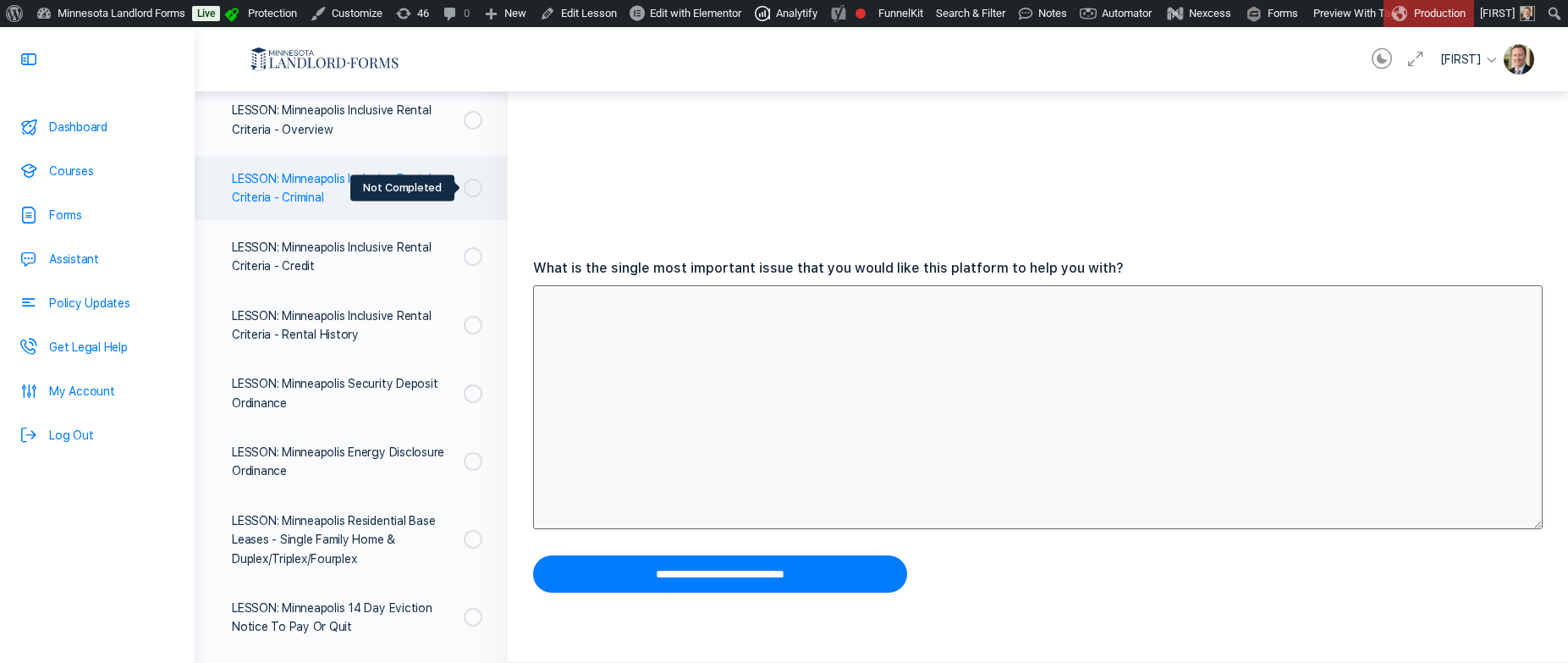 click at bounding box center [468, 188] 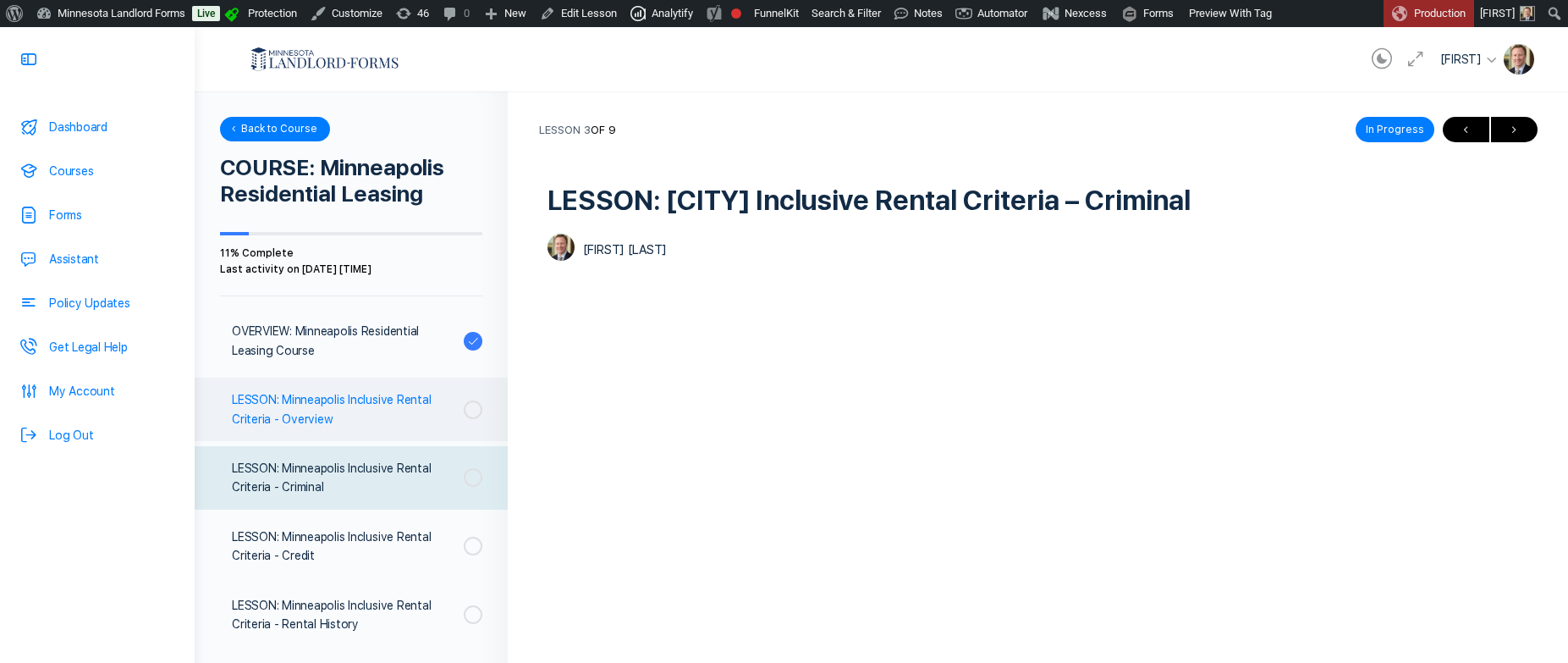 scroll, scrollTop: 0, scrollLeft: 0, axis: both 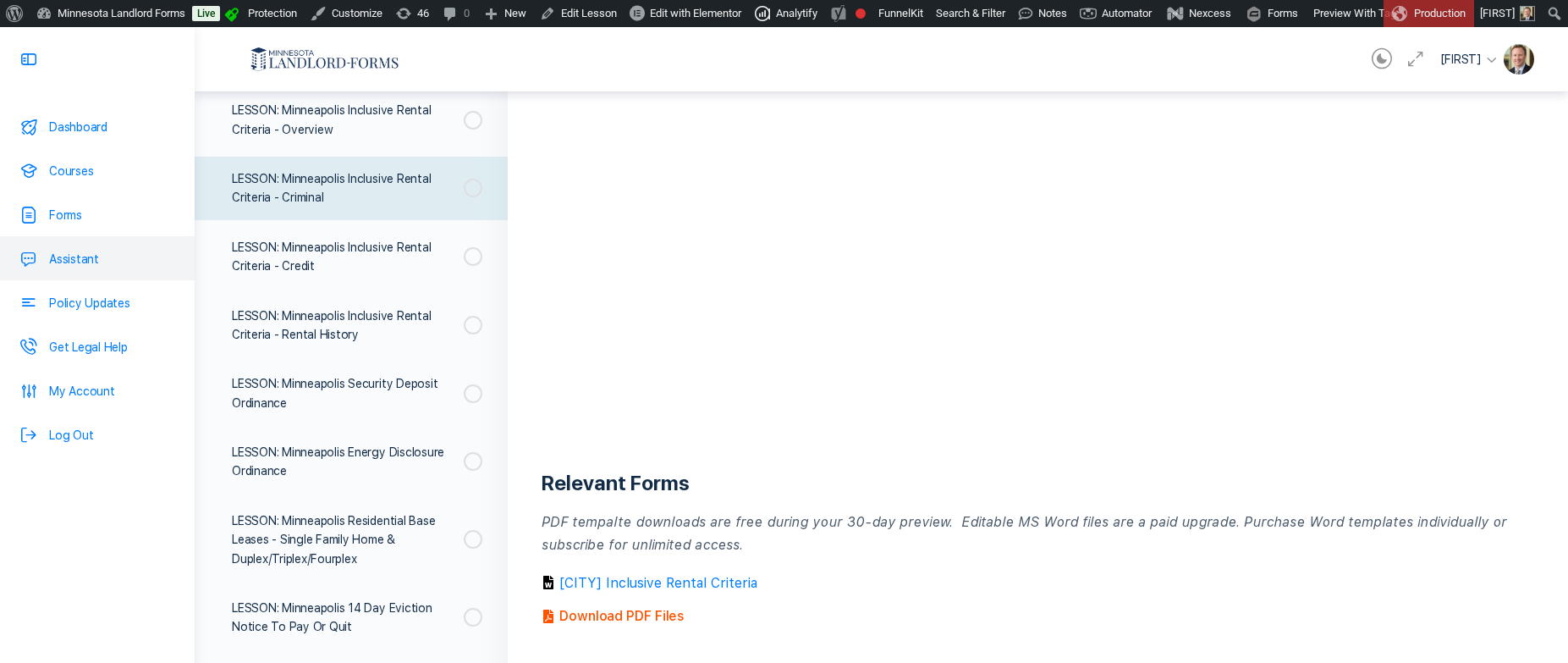 click on "Assistant" at bounding box center (74, 259) 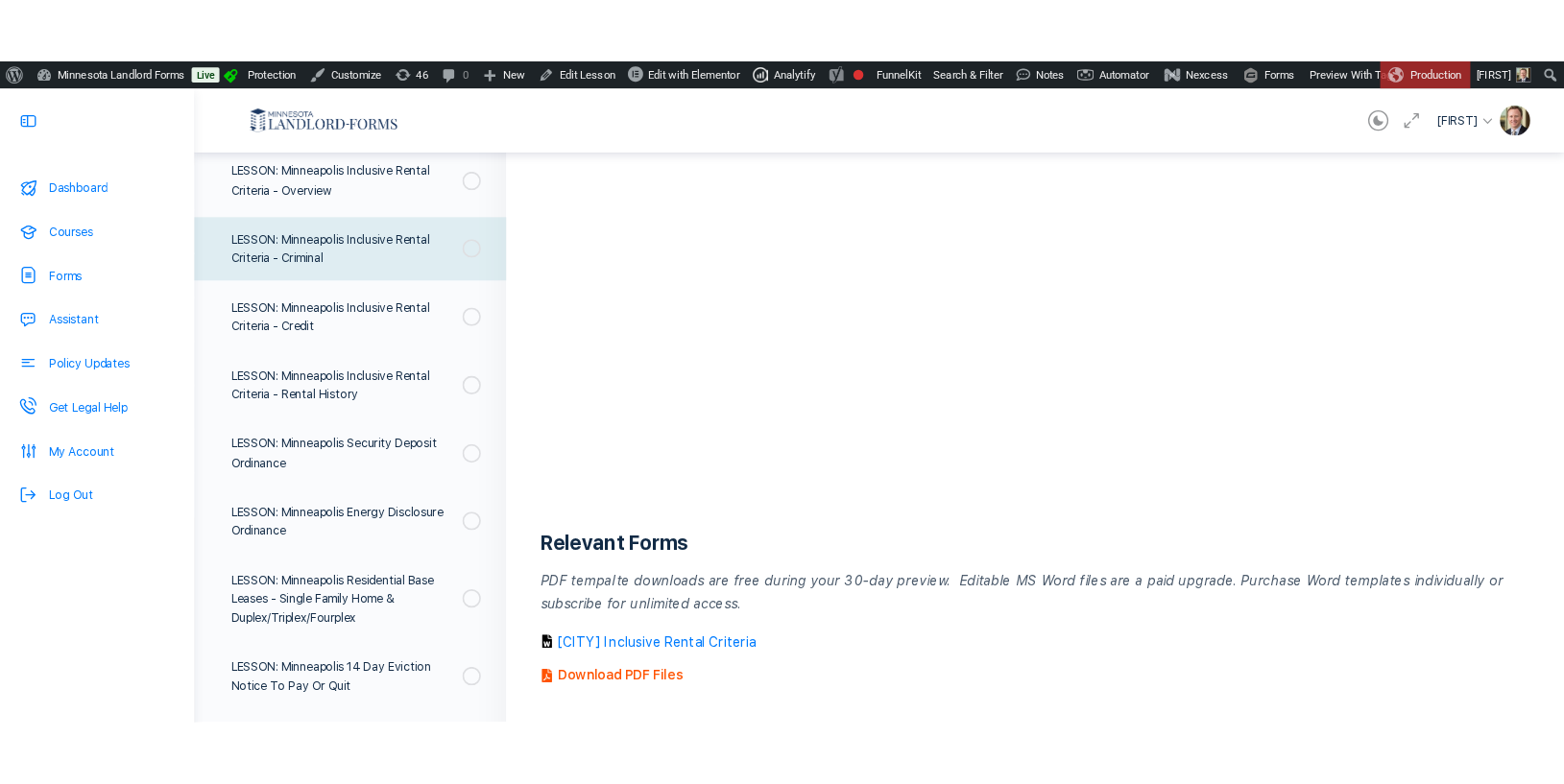 scroll, scrollTop: 296, scrollLeft: 0, axis: vertical 